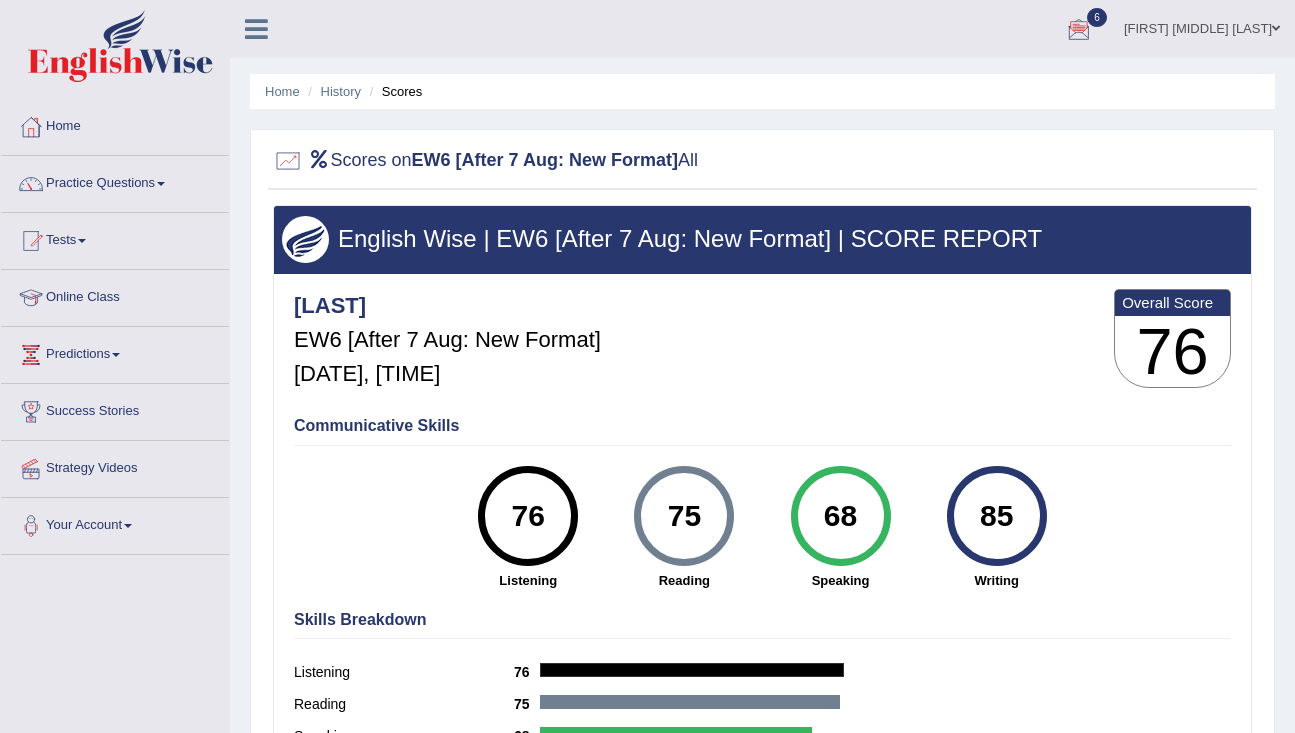 scroll, scrollTop: 0, scrollLeft: 0, axis: both 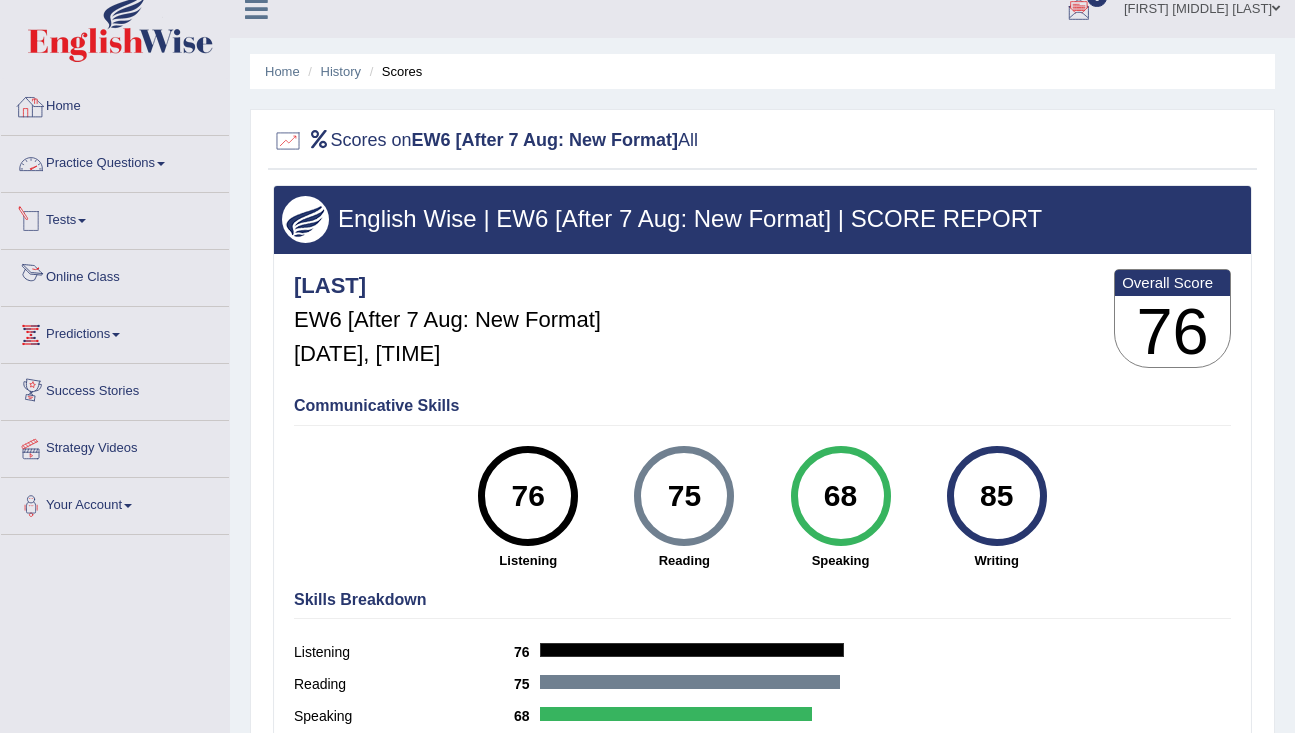 click on "Home" at bounding box center (115, 104) 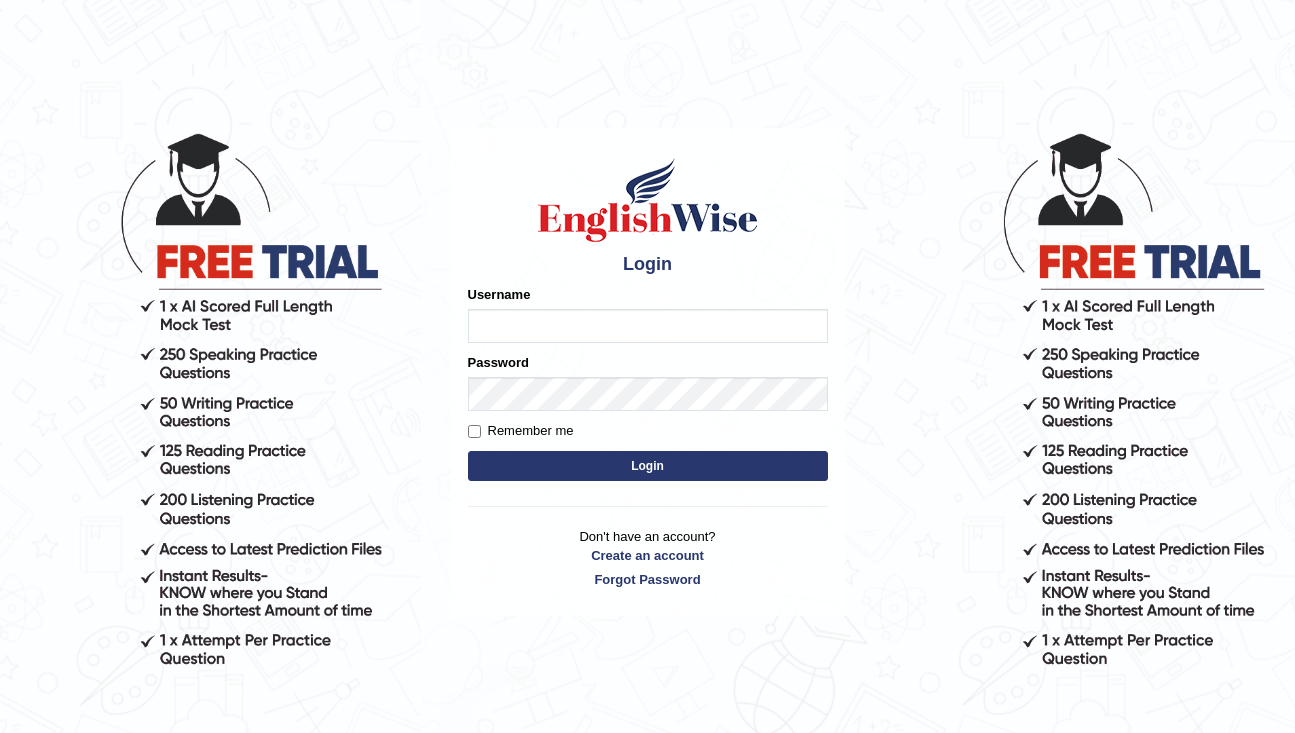 scroll, scrollTop: 0, scrollLeft: 0, axis: both 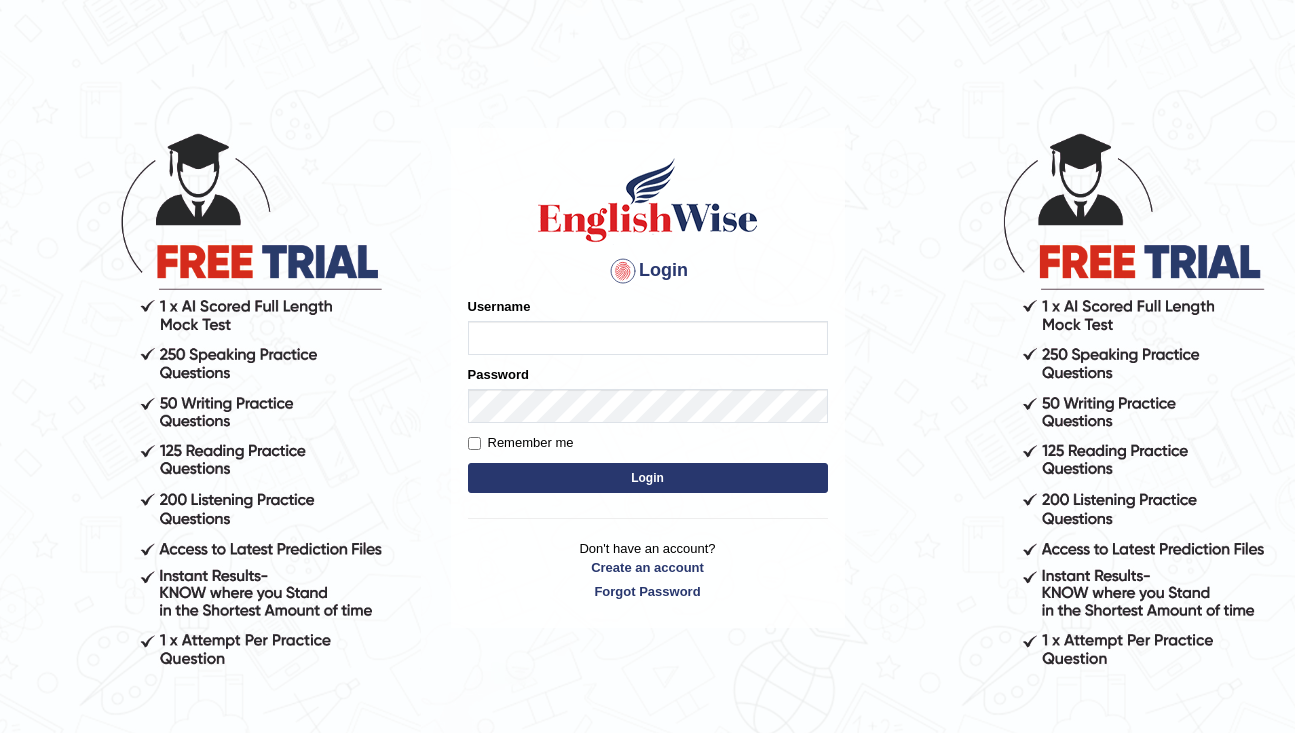 type on "rderzi" 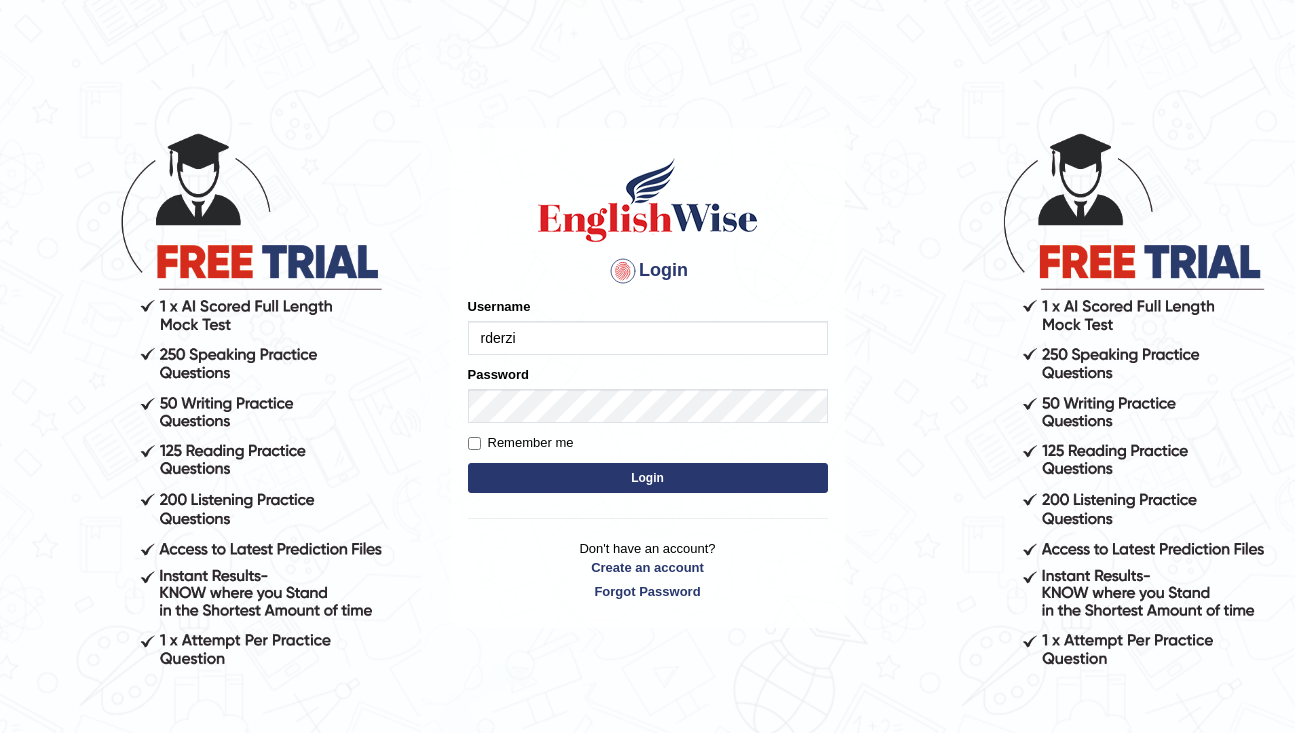 click on "Login" at bounding box center [648, 478] 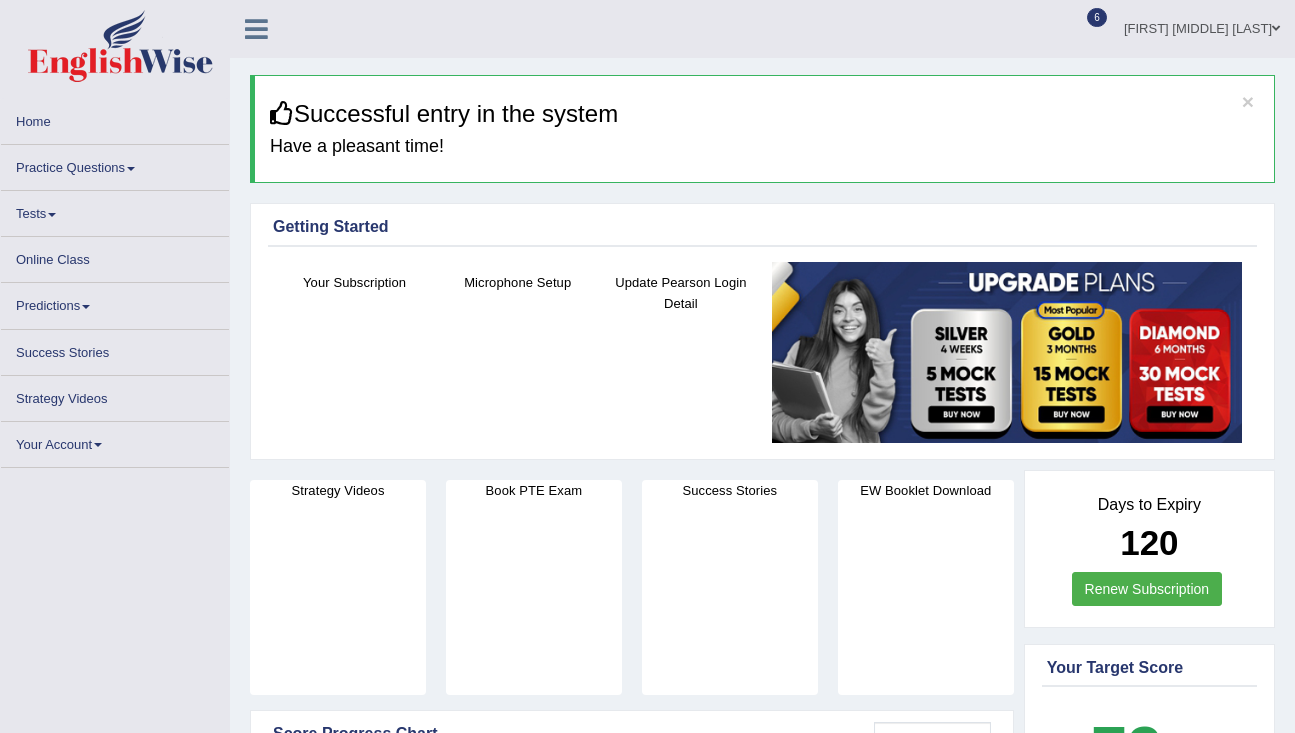 scroll, scrollTop: 0, scrollLeft: 0, axis: both 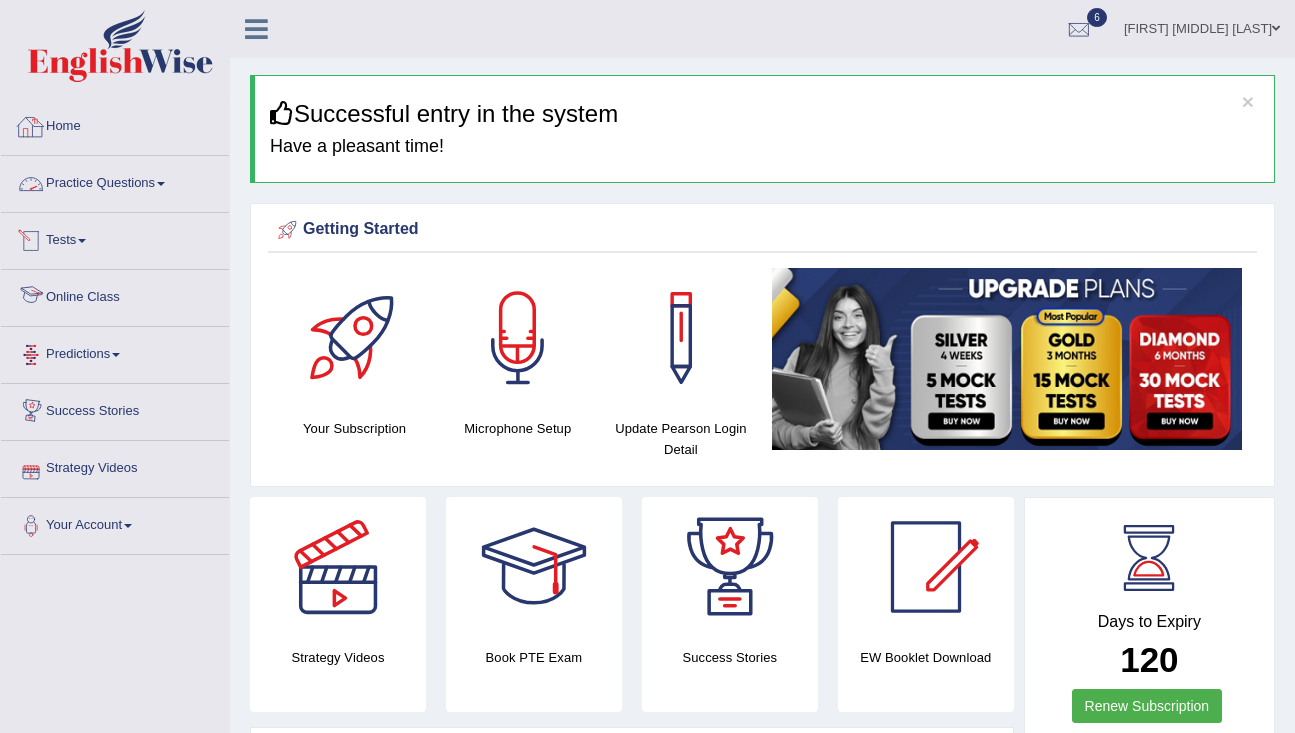 click on "Practice Questions" at bounding box center (115, 181) 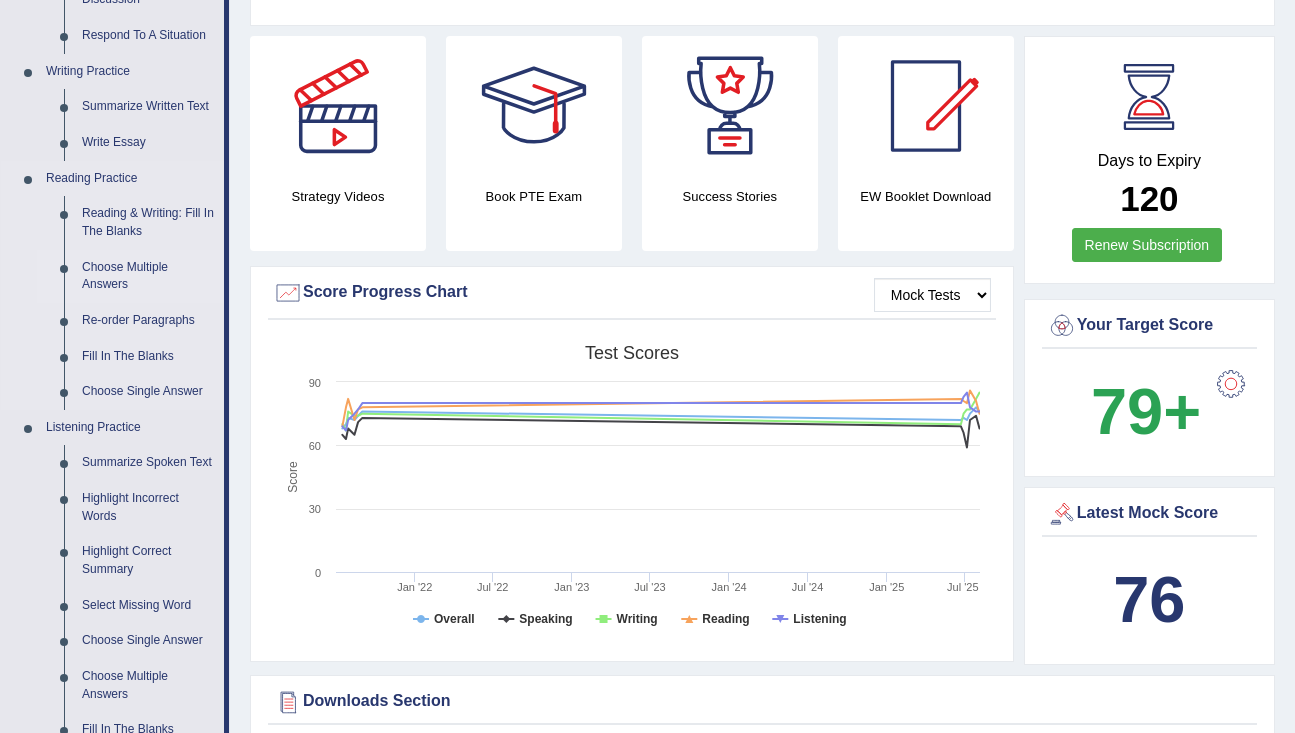 scroll, scrollTop: 87, scrollLeft: 0, axis: vertical 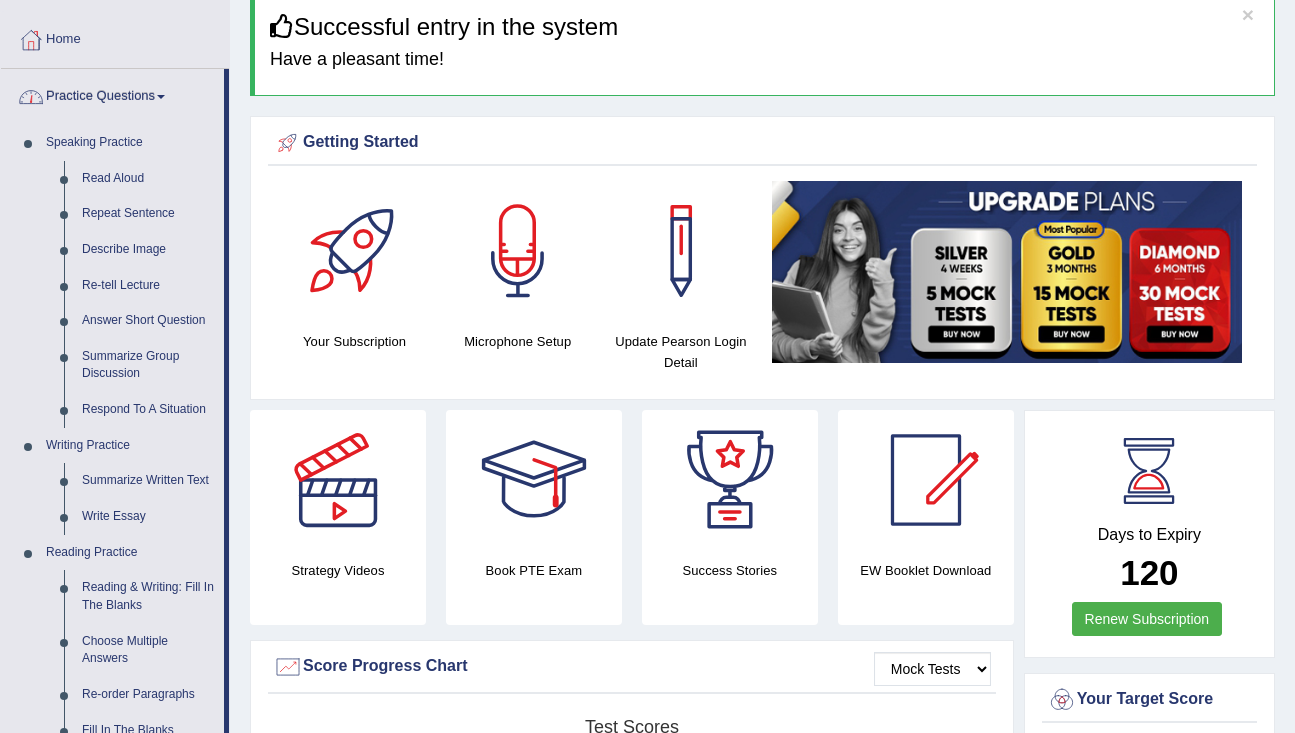 click on "Practice Questions" at bounding box center (112, 94) 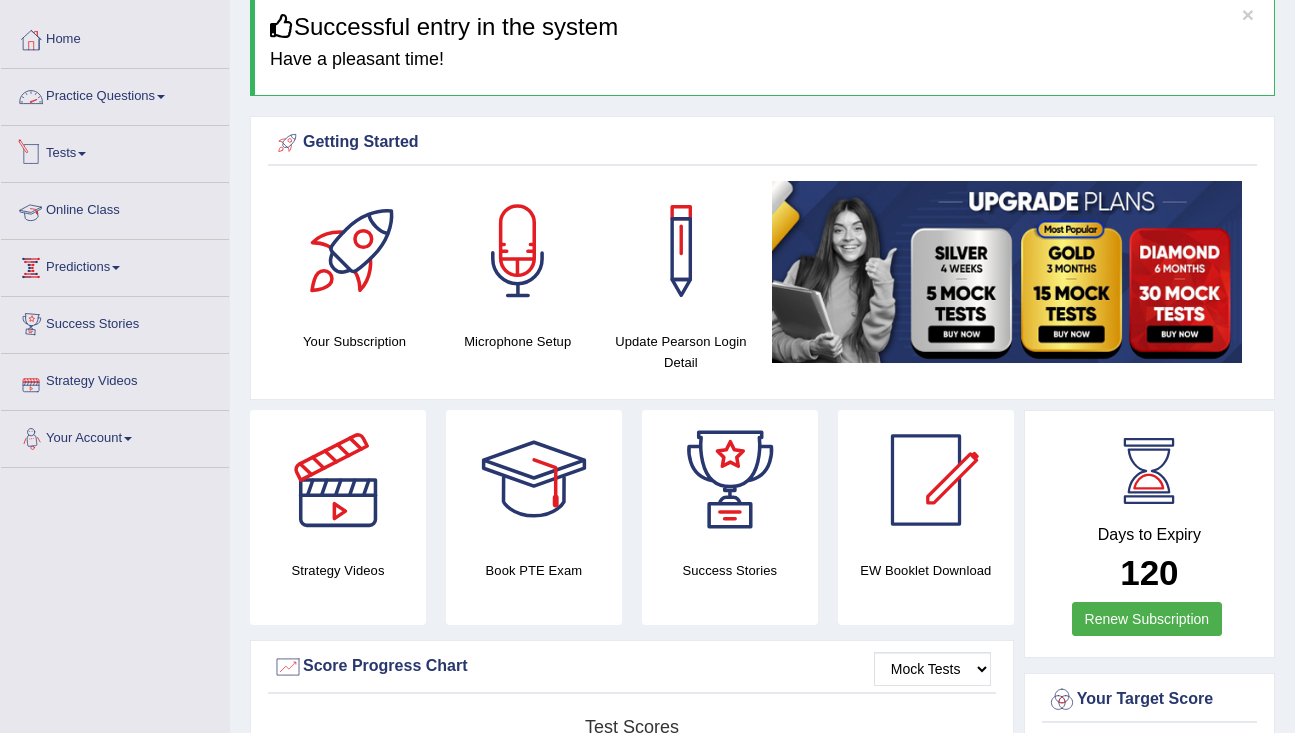 click on "Practice Questions" at bounding box center [115, 94] 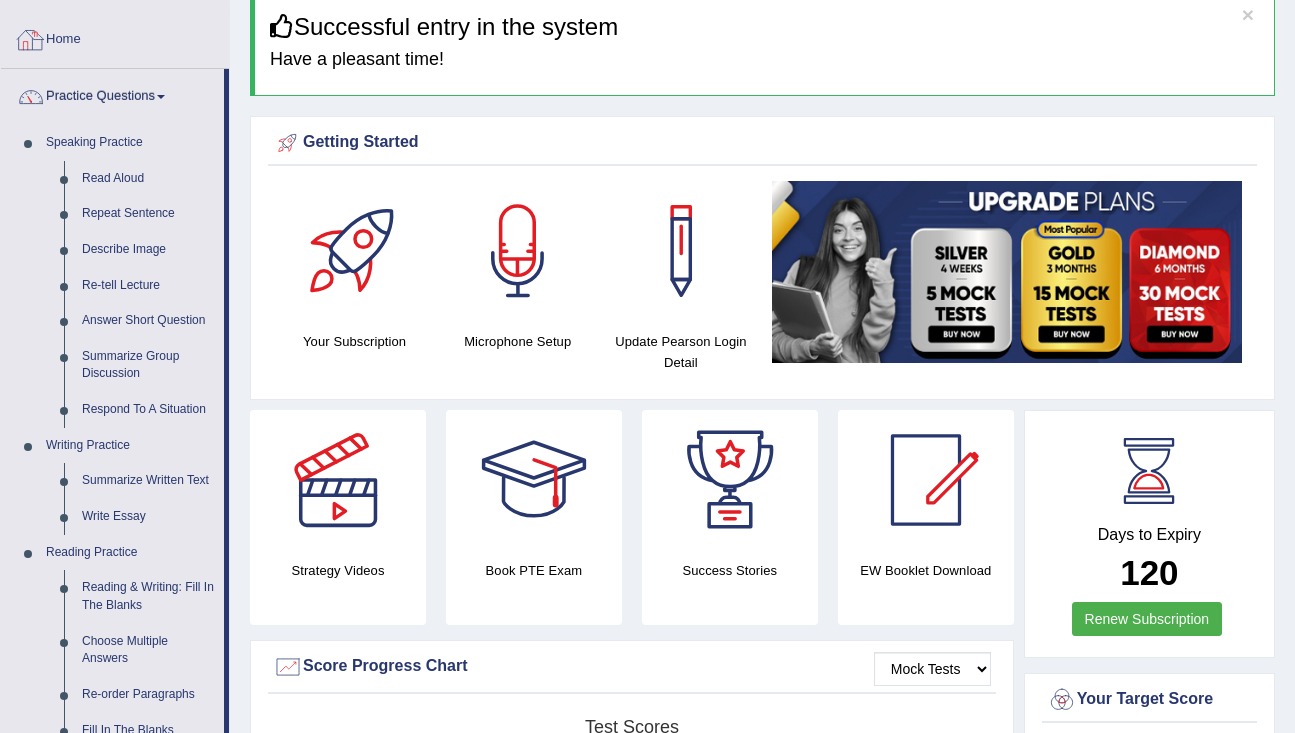 click on "Practice Questions" at bounding box center (112, 94) 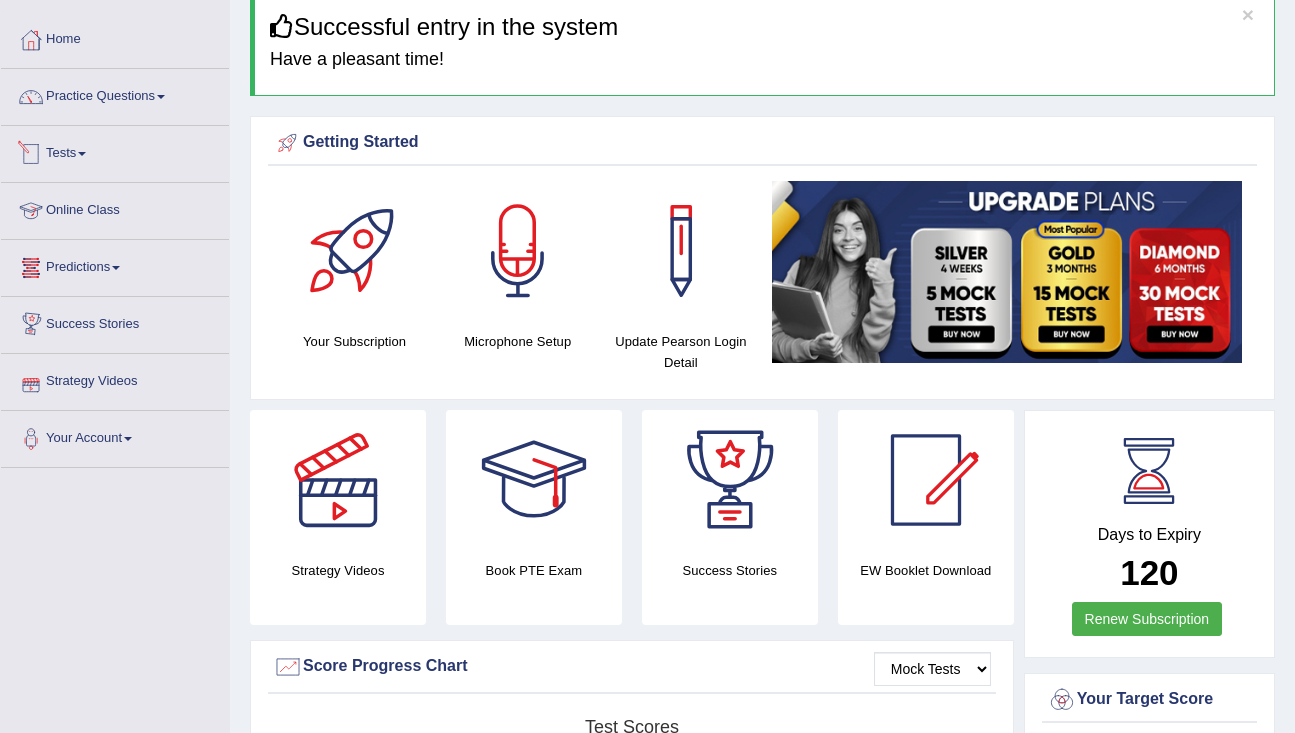click on "Tests" at bounding box center [115, 151] 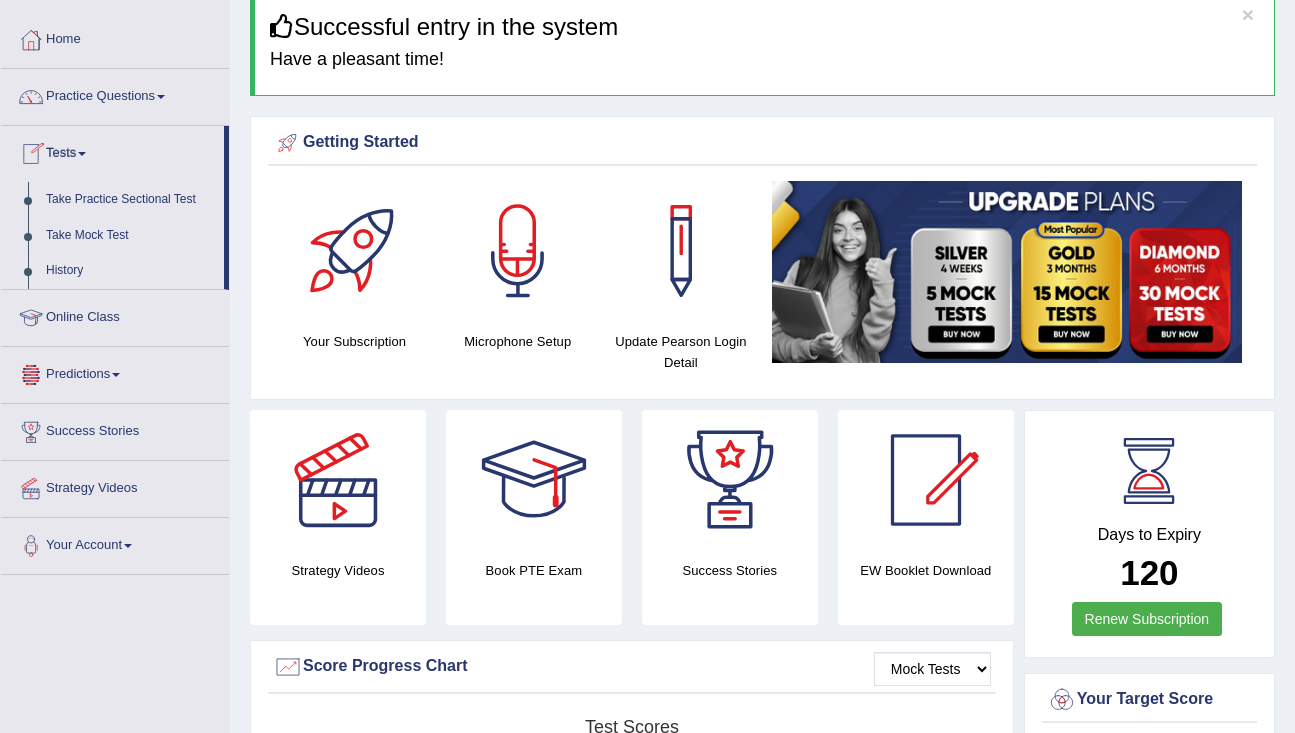 click on "History" at bounding box center (130, 271) 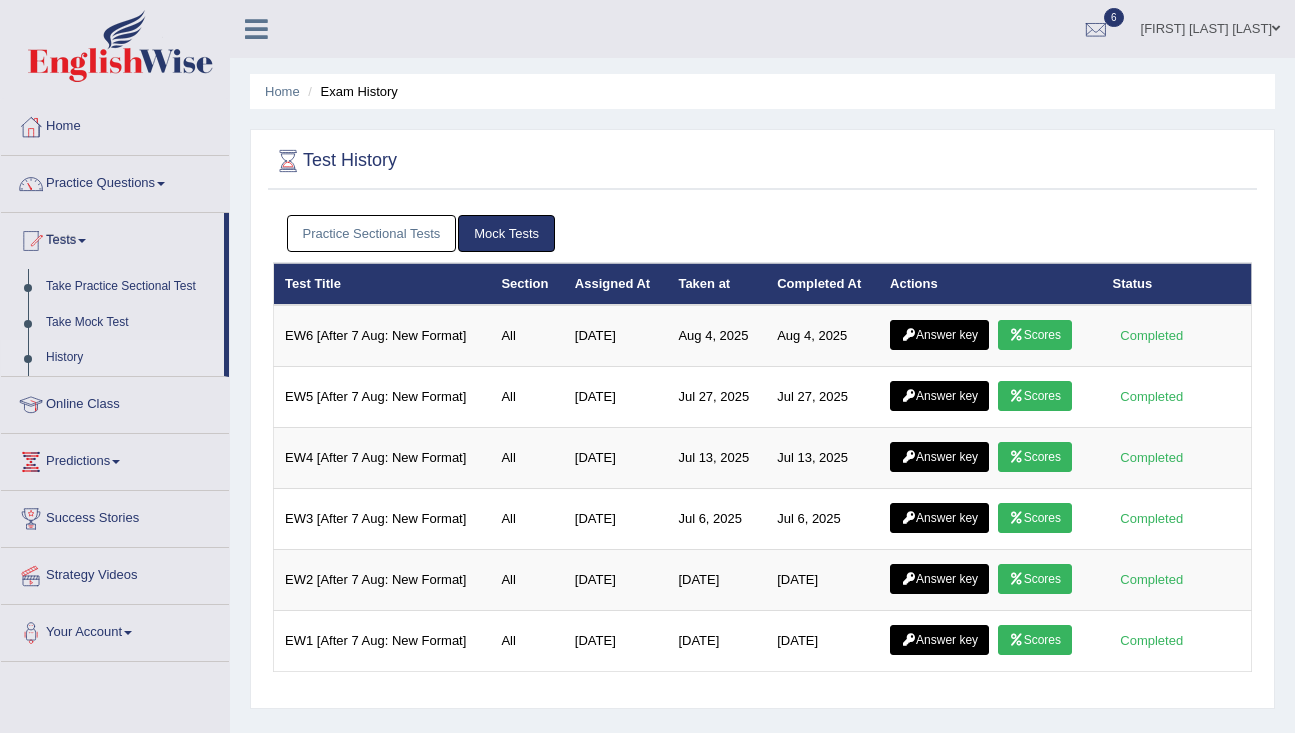 scroll, scrollTop: 0, scrollLeft: 0, axis: both 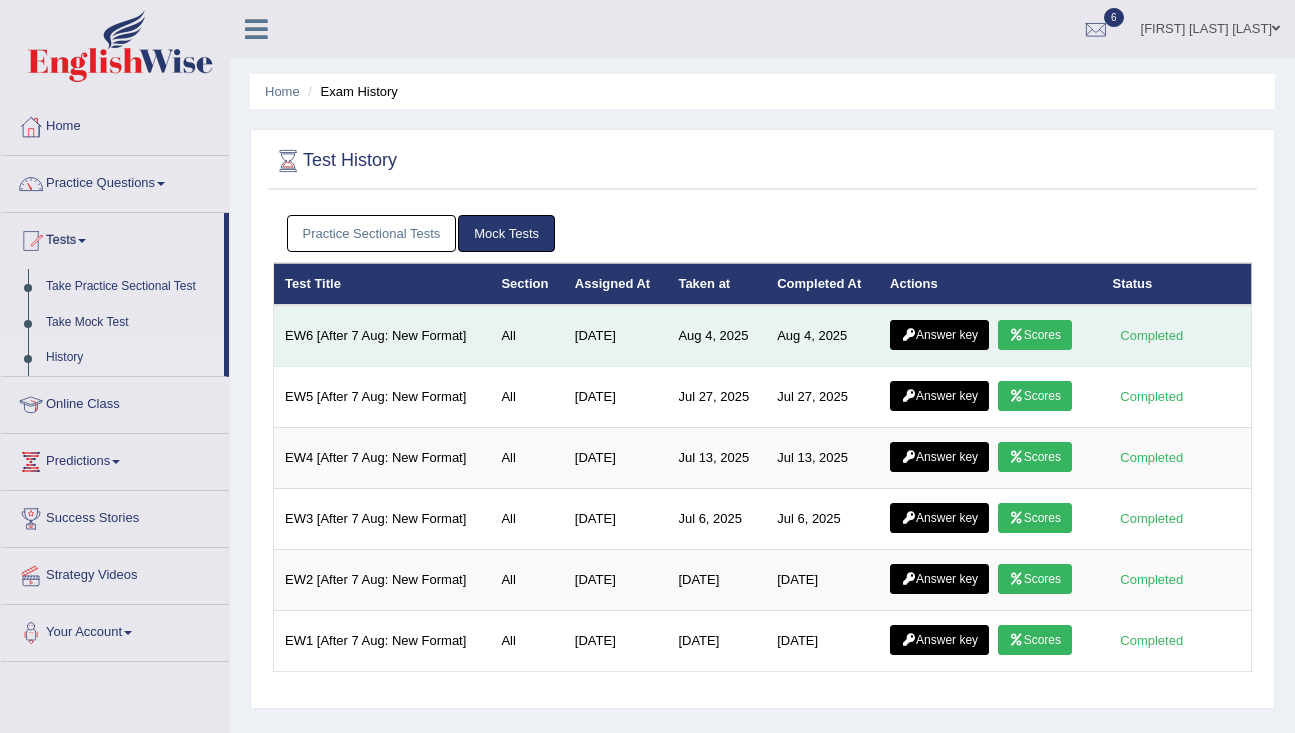 click on "Answer key" at bounding box center (939, 335) 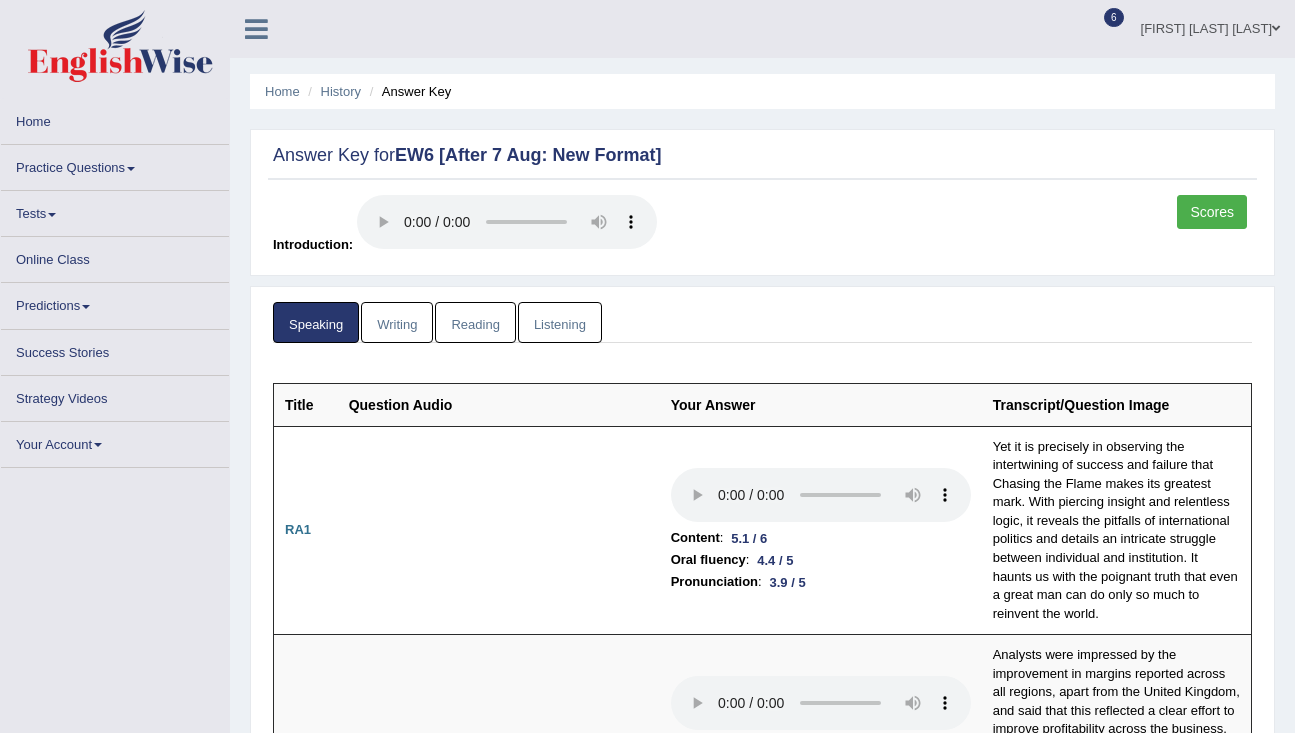 scroll, scrollTop: 0, scrollLeft: 0, axis: both 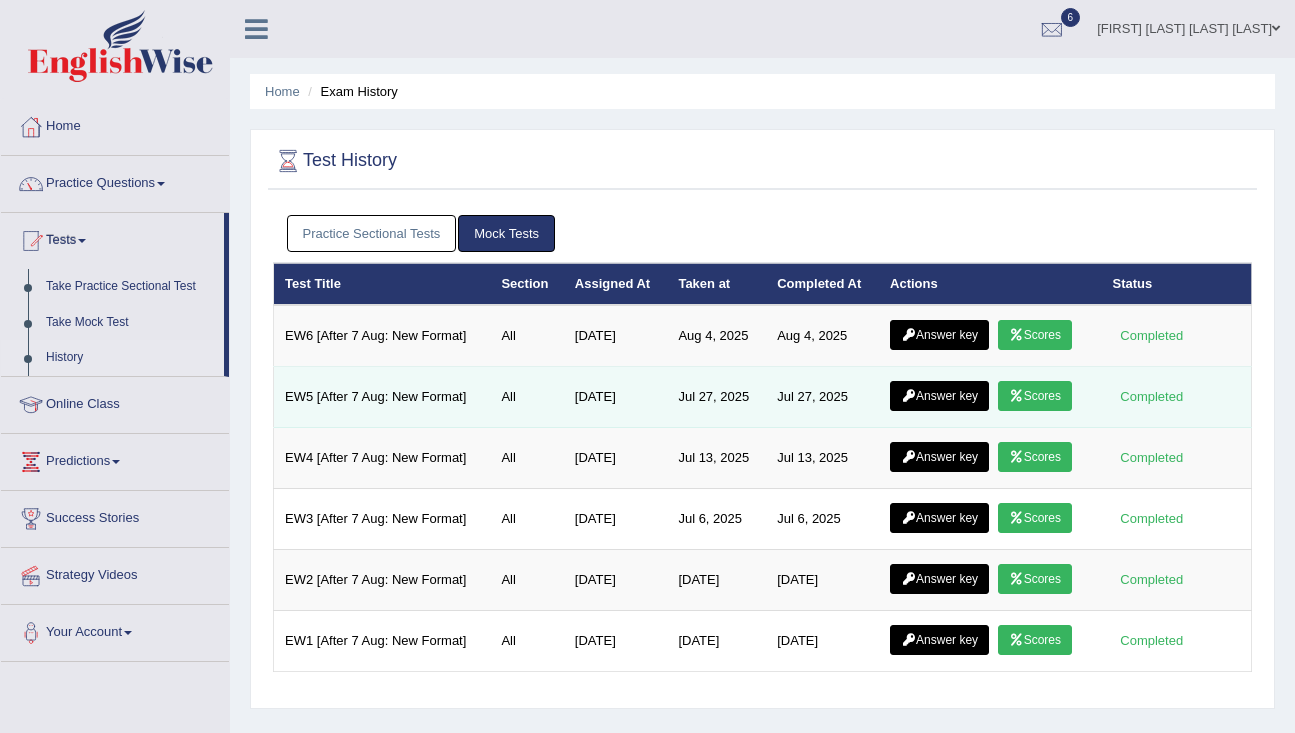 click on "Scores" at bounding box center [1035, 396] 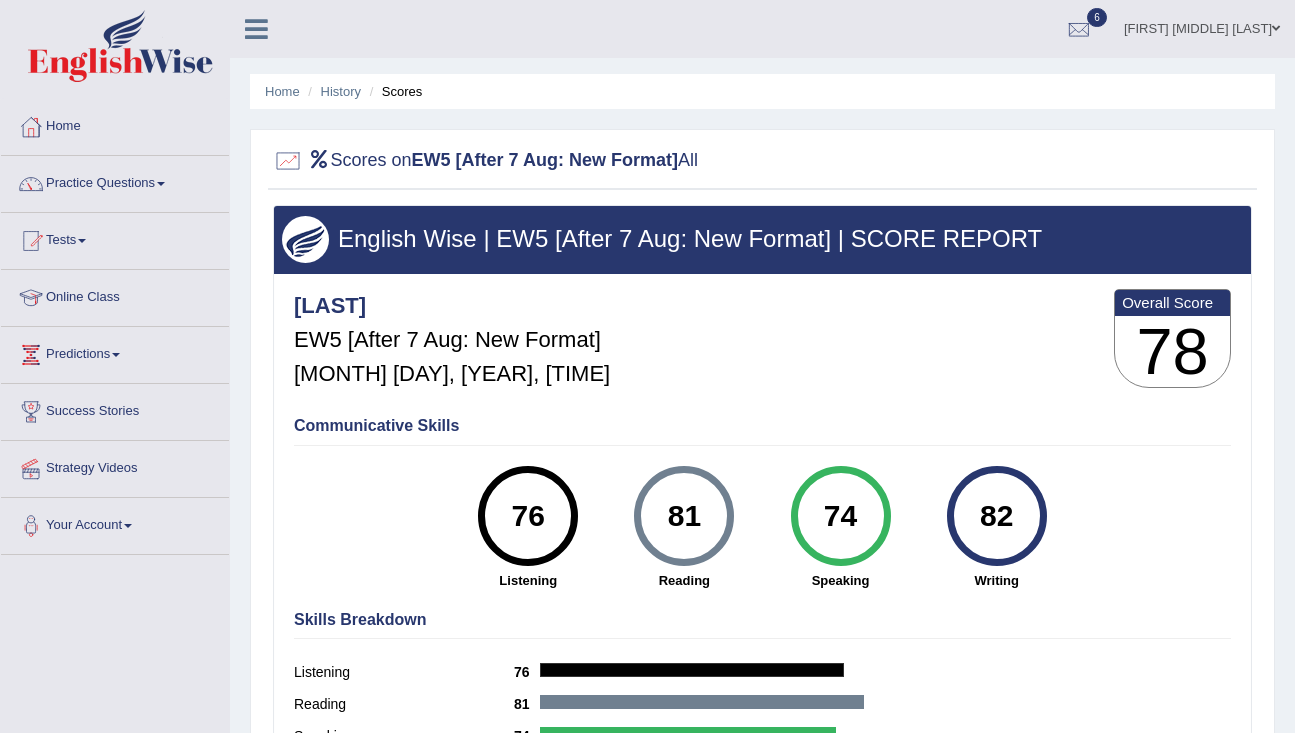 scroll, scrollTop: 0, scrollLeft: 0, axis: both 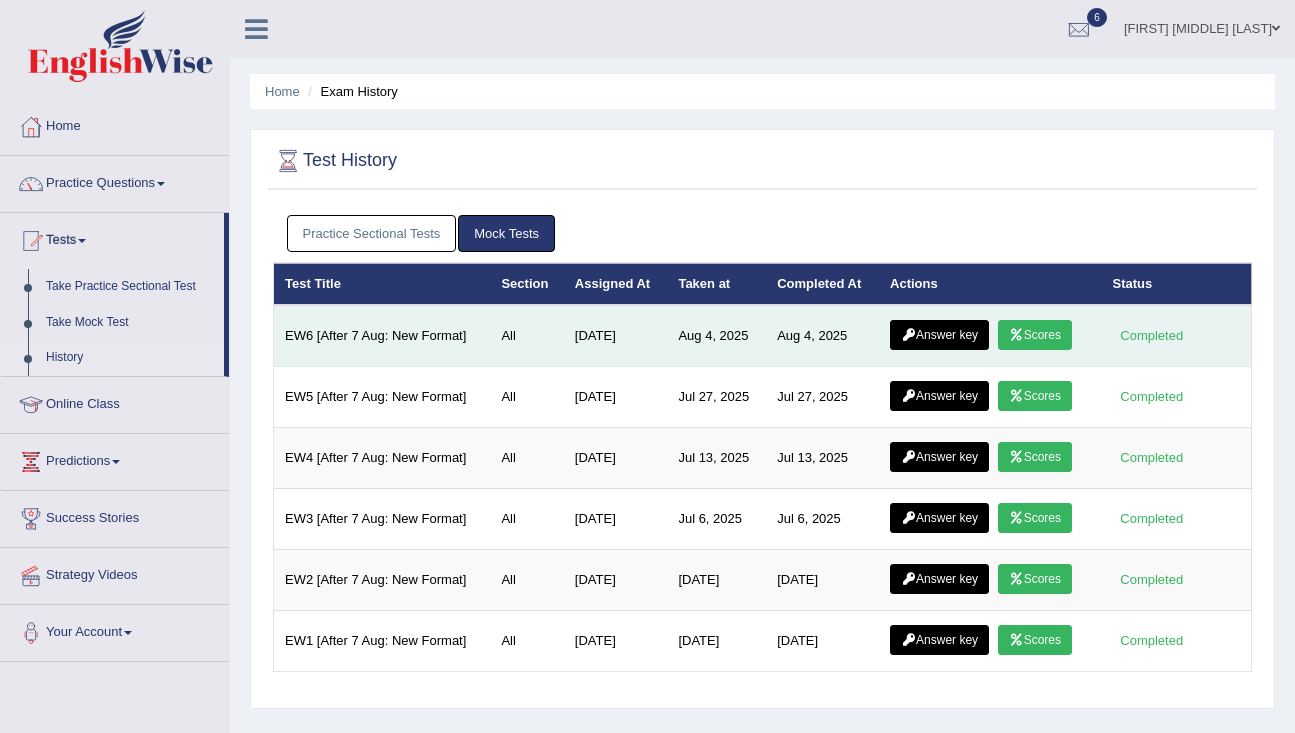 click on "Scores" at bounding box center (1035, 335) 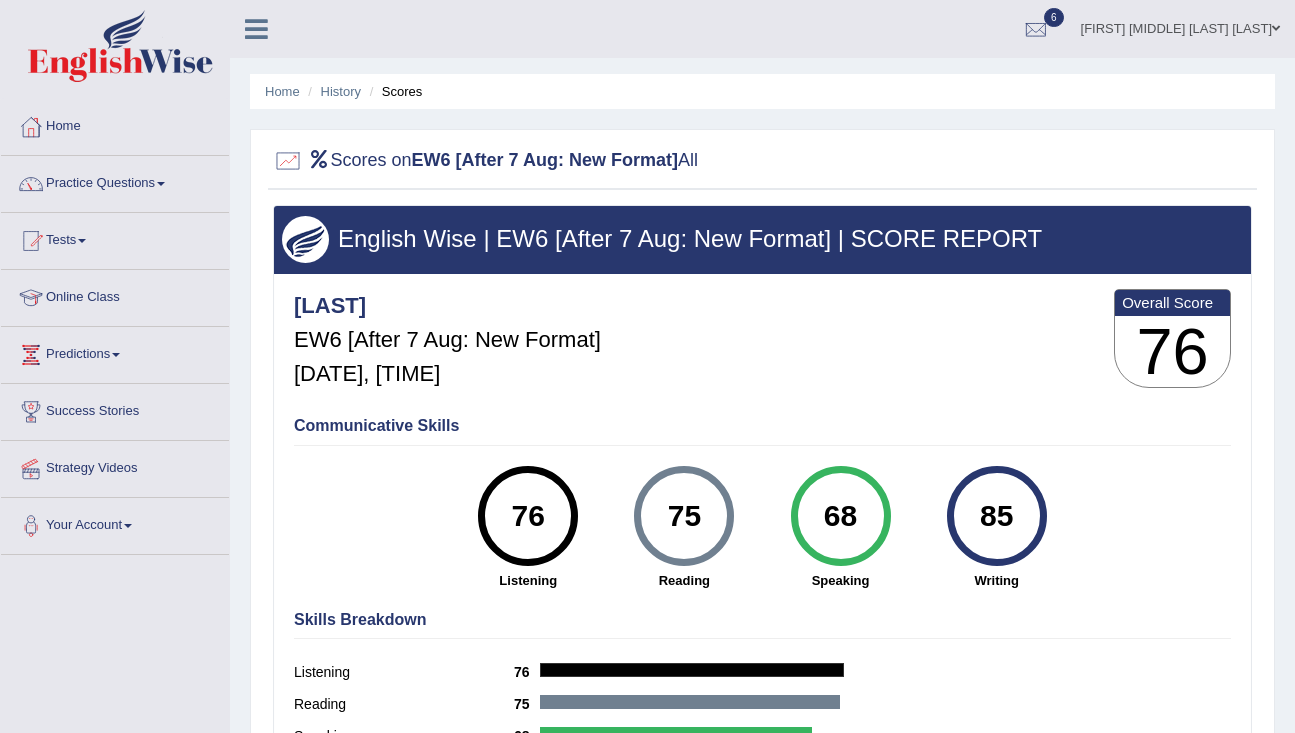 scroll, scrollTop: 0, scrollLeft: 0, axis: both 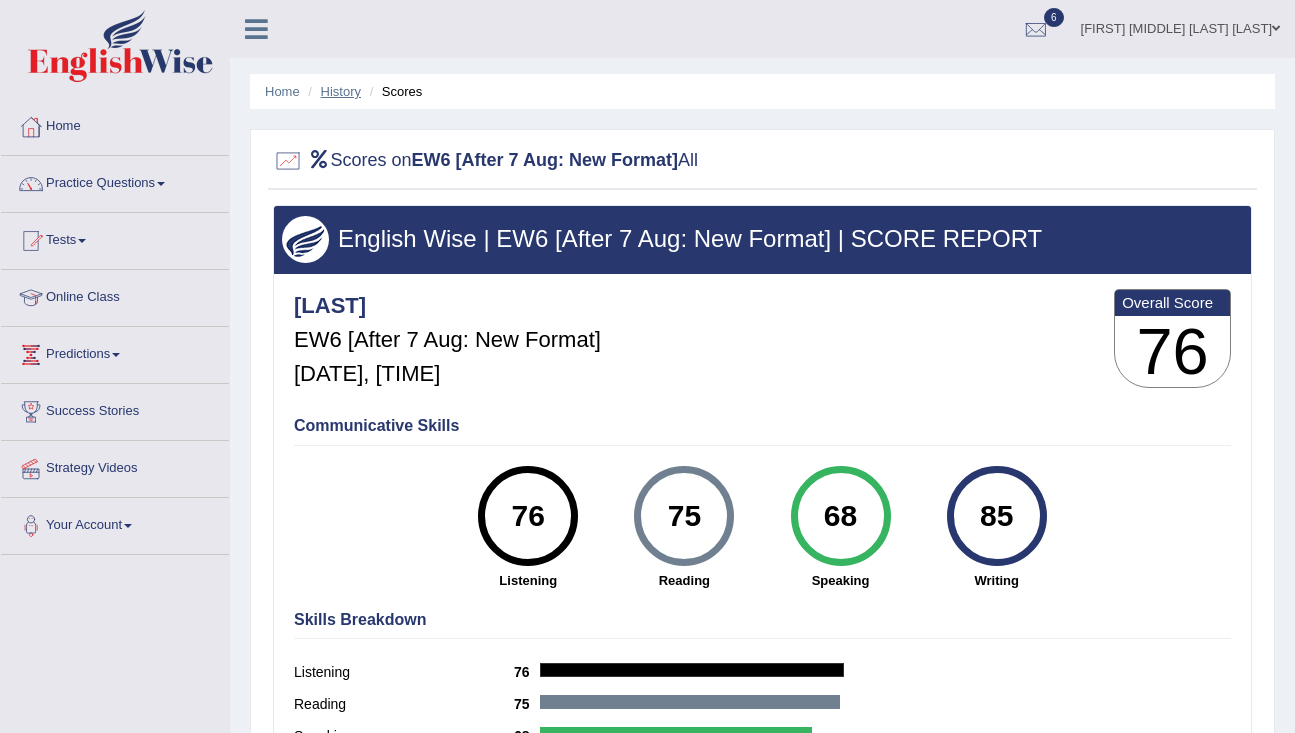 click on "History" at bounding box center [341, 91] 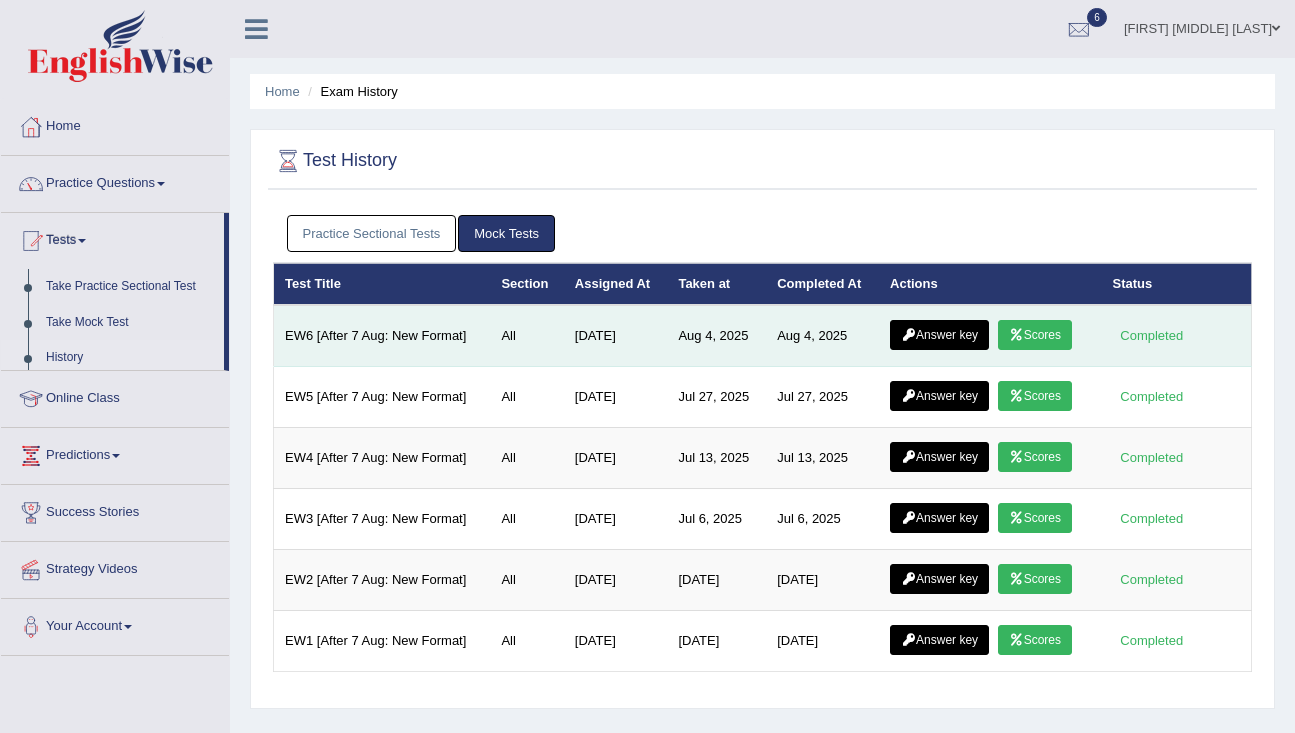 scroll, scrollTop: 0, scrollLeft: 0, axis: both 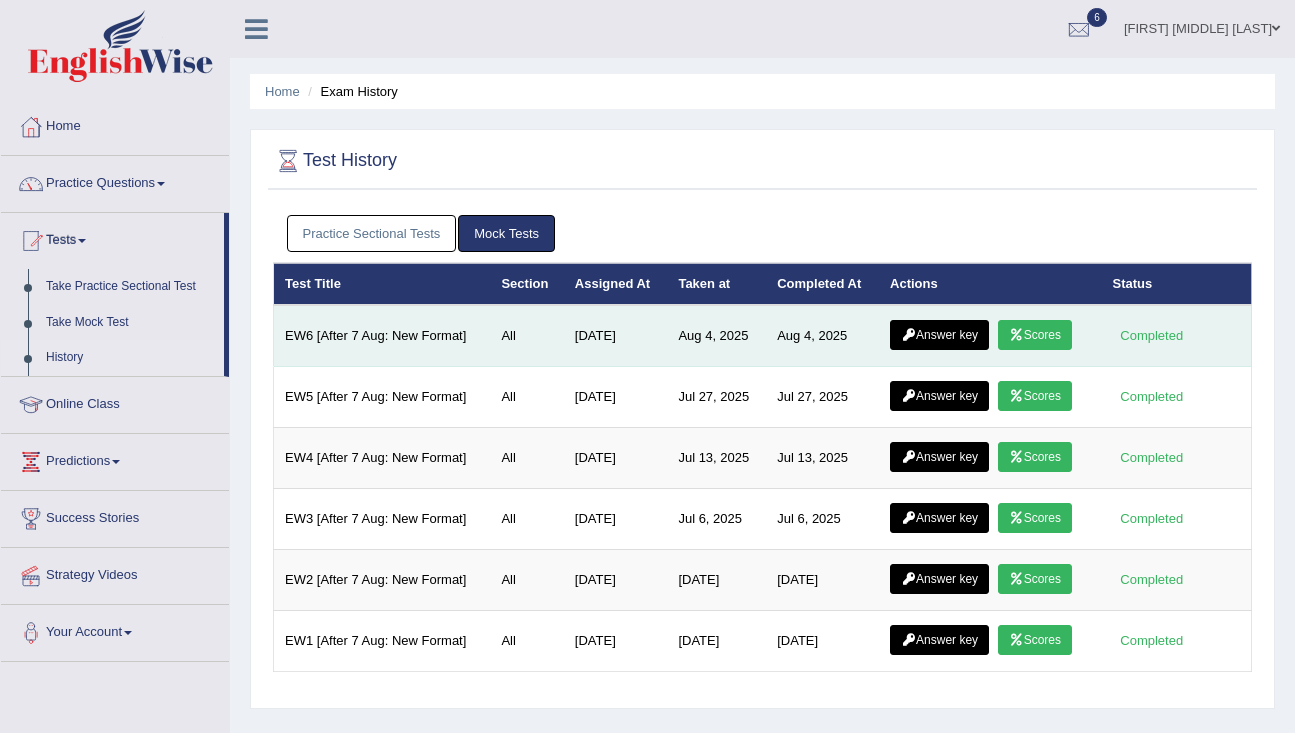 click on "Answer key" at bounding box center (939, 335) 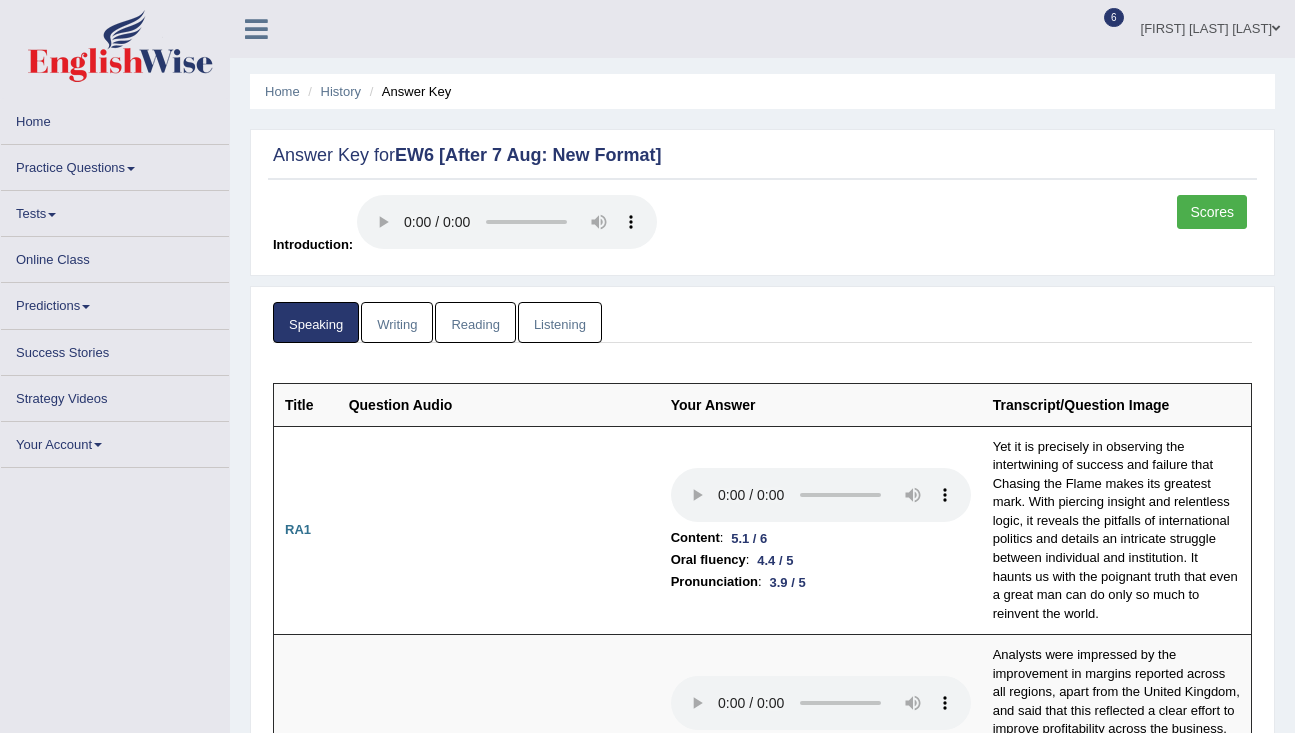 scroll, scrollTop: 0, scrollLeft: 0, axis: both 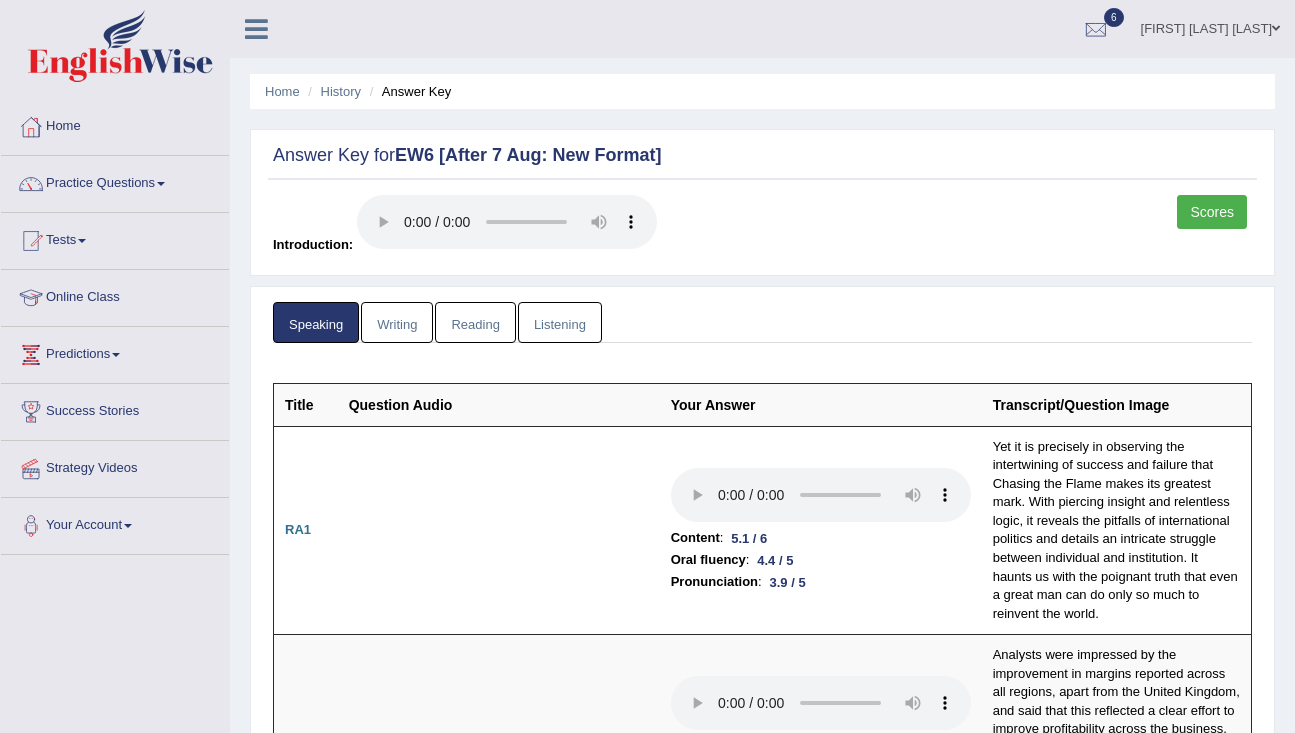 click on "Reading" at bounding box center [475, 322] 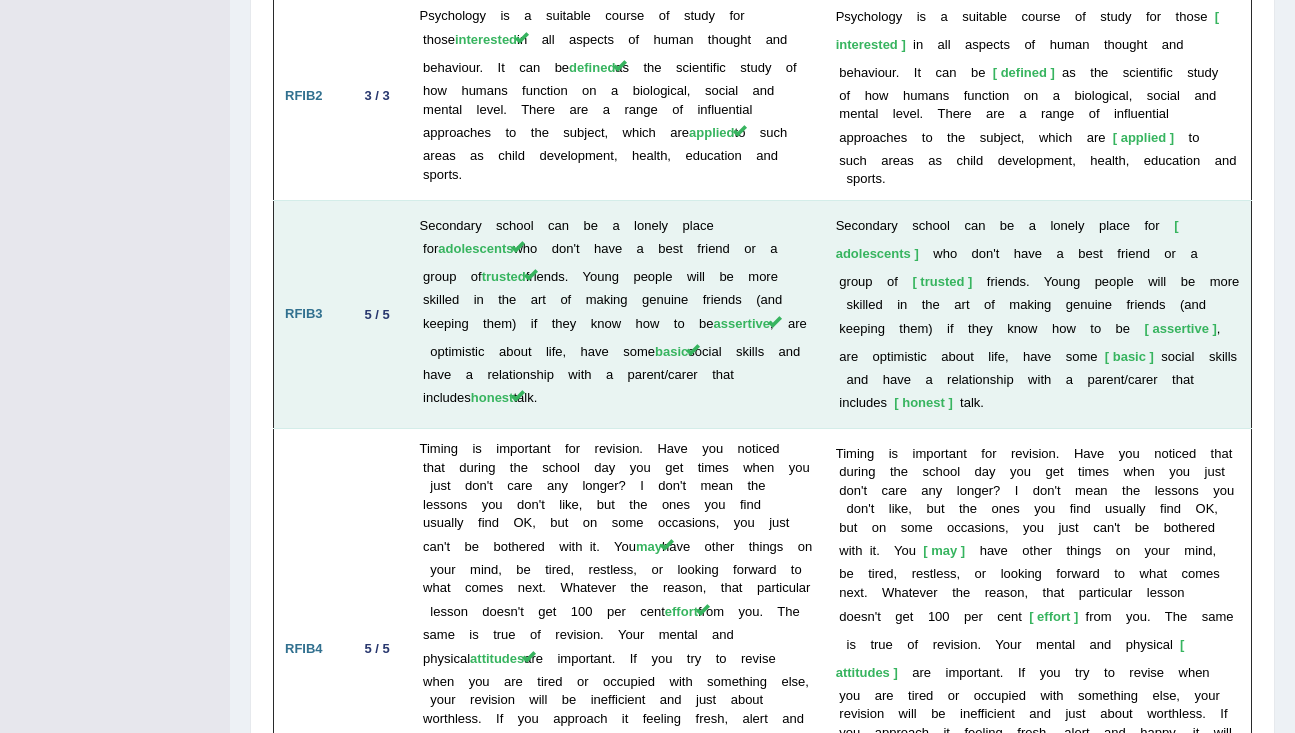 scroll, scrollTop: 4098, scrollLeft: 0, axis: vertical 